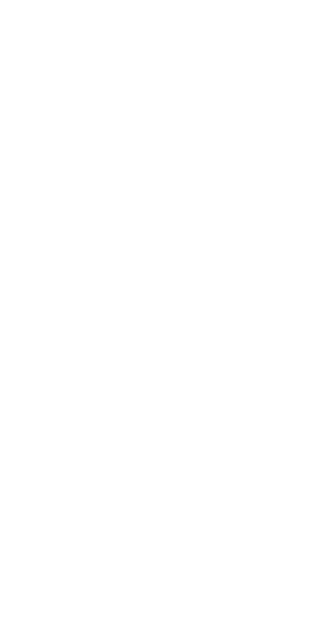 scroll, scrollTop: 0, scrollLeft: 0, axis: both 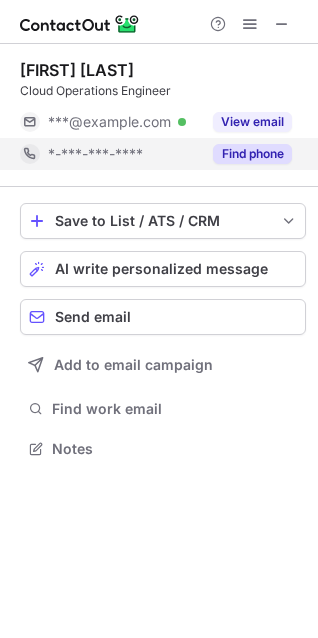 click on "Find phone" at bounding box center [252, 154] 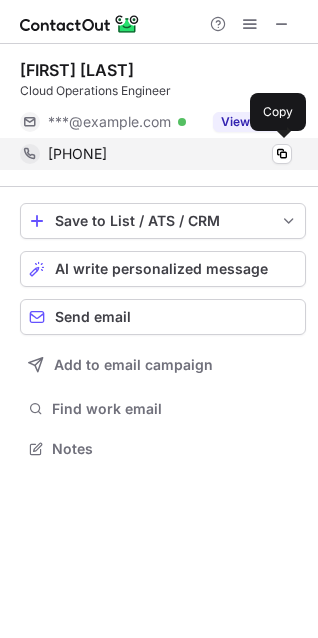 drag, startPoint x: 67, startPoint y: 157, endPoint x: 149, endPoint y: 157, distance: 82 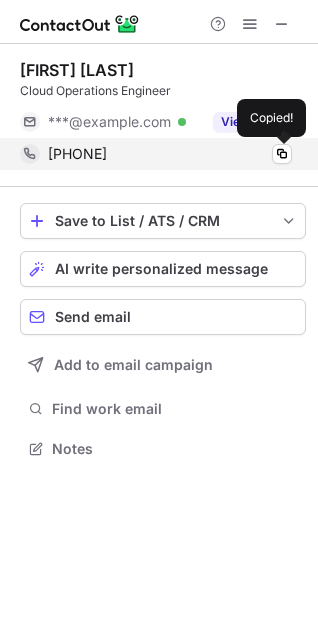 copy on "3043768392" 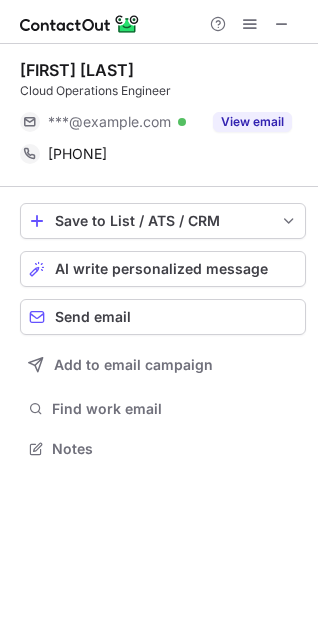 click at bounding box center (159, 22) 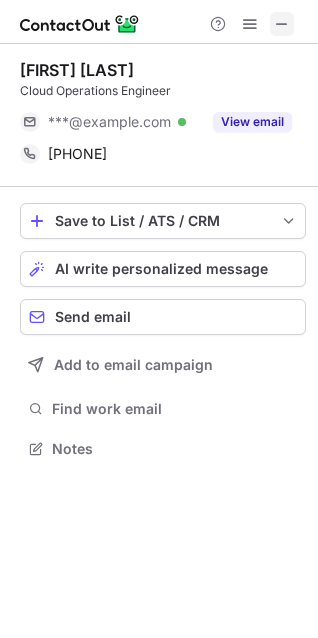 click at bounding box center [282, 24] 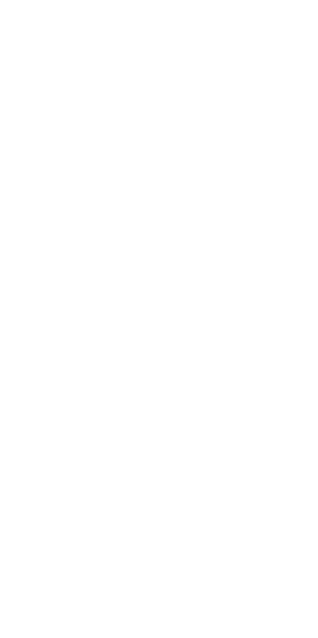 scroll, scrollTop: 0, scrollLeft: 0, axis: both 